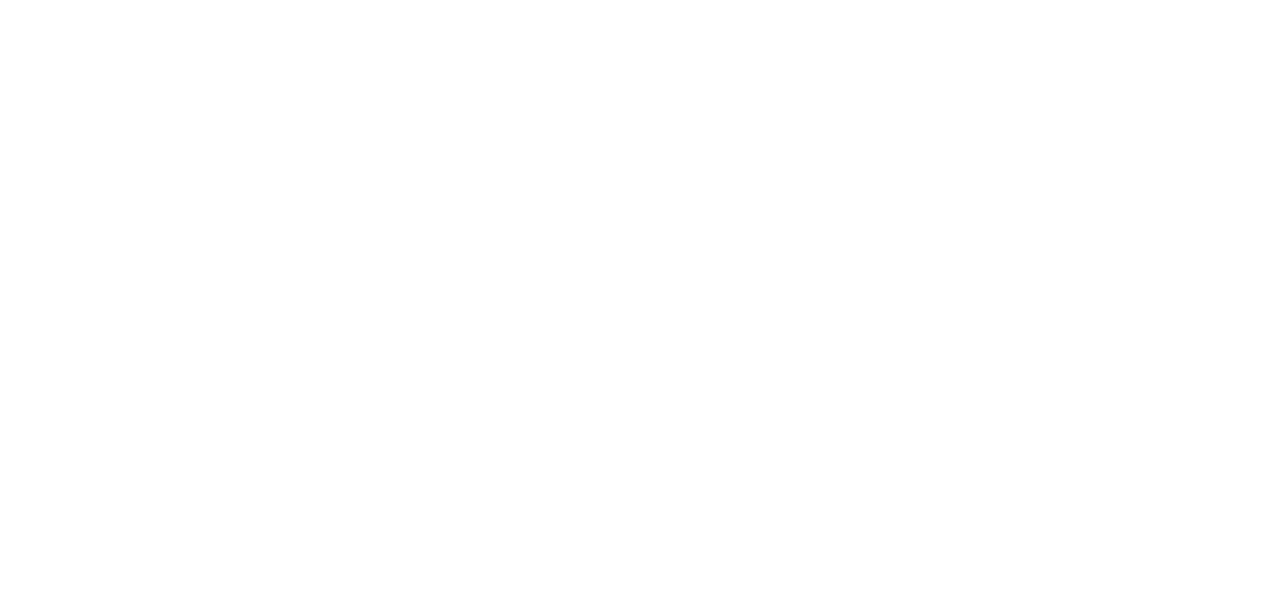 scroll, scrollTop: 0, scrollLeft: 0, axis: both 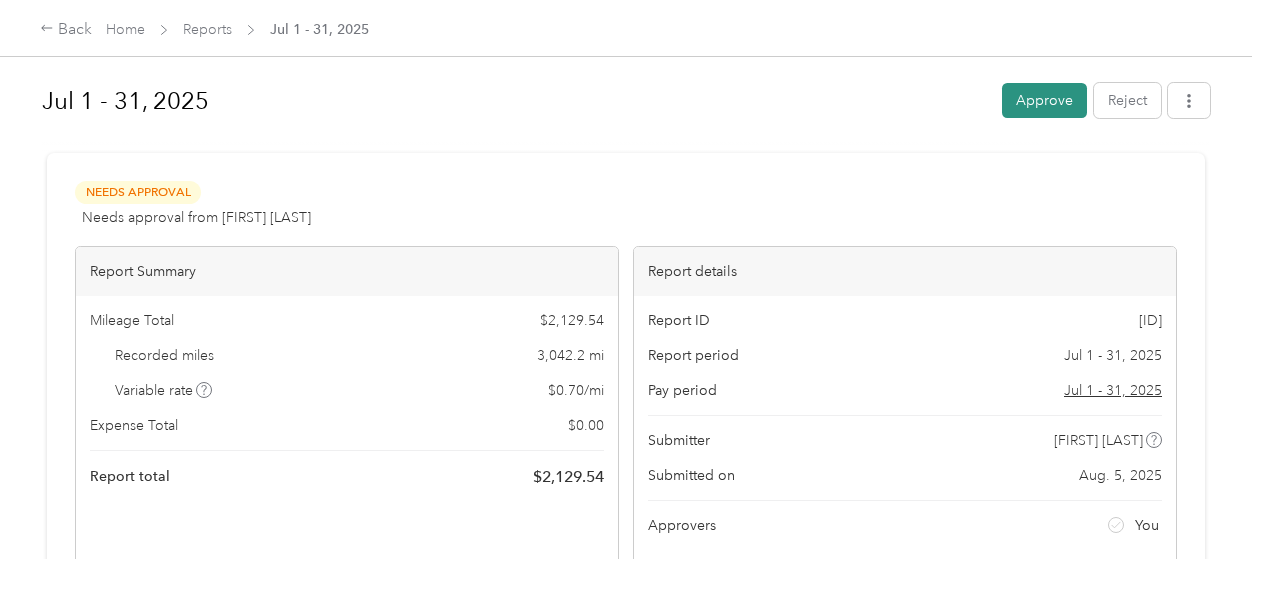 click on "Approve" at bounding box center (1044, 100) 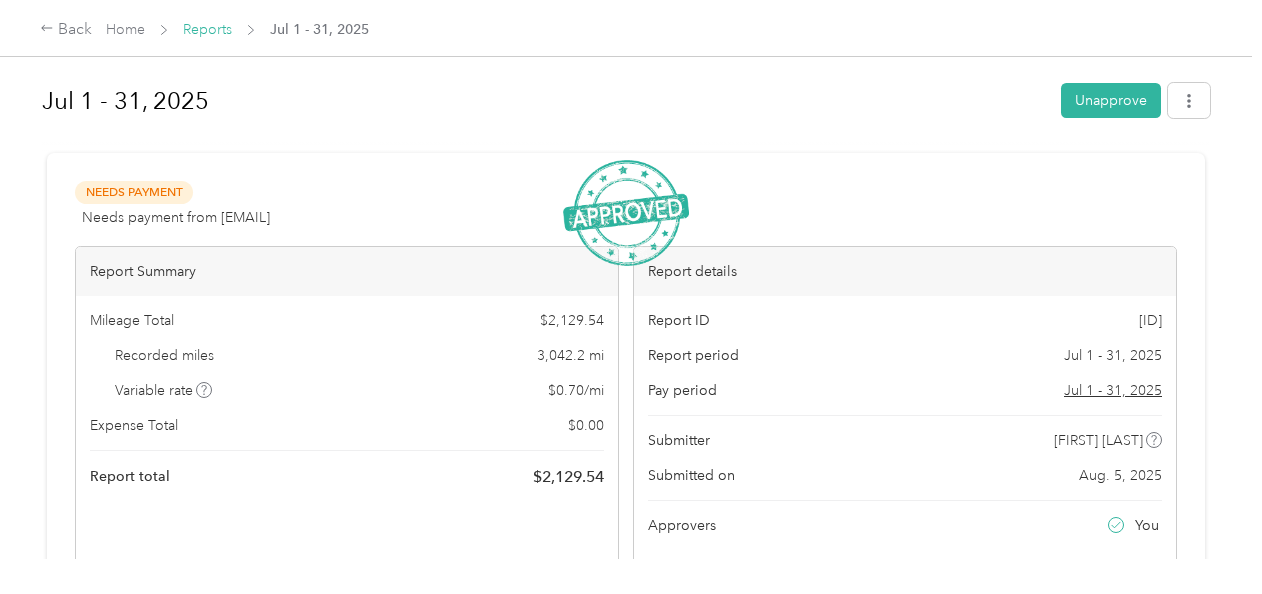 click on "Reports" at bounding box center (207, 29) 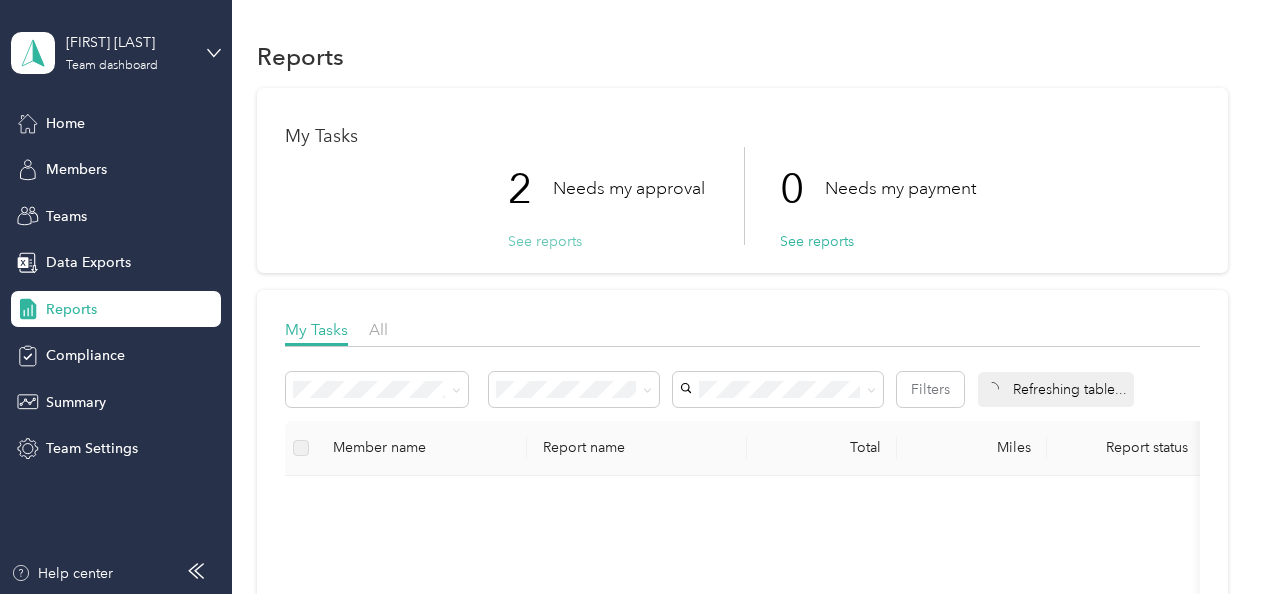 click on "See reports" at bounding box center [545, 241] 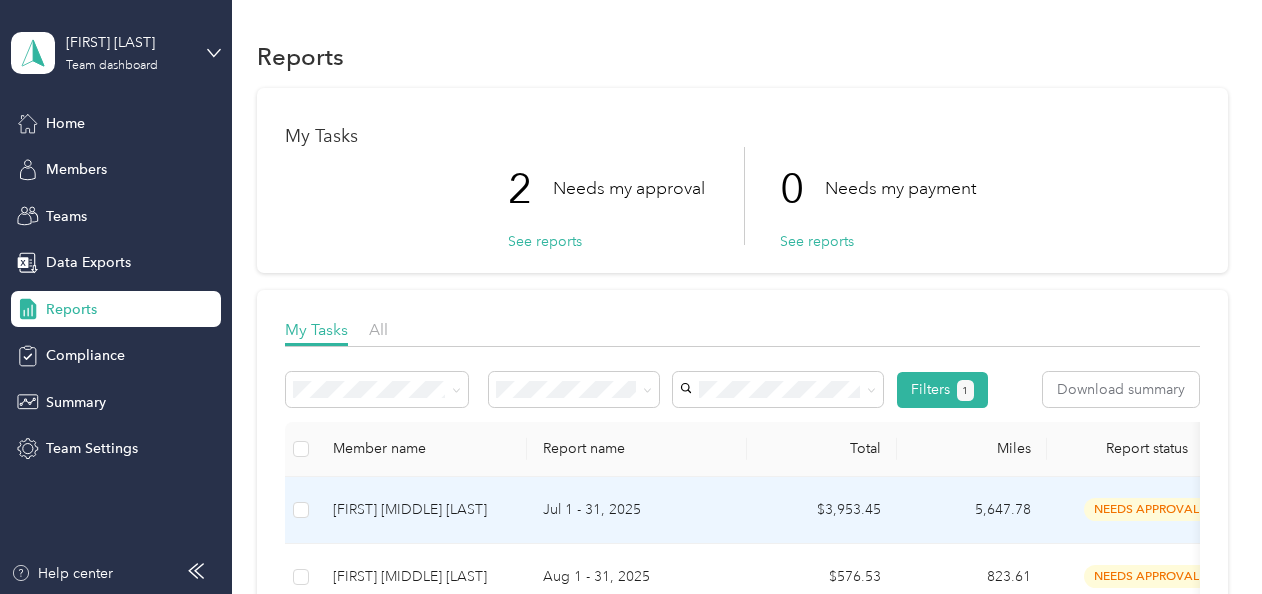 click on "[FIRST] [MIDDLE] [LAST]" at bounding box center (422, 510) 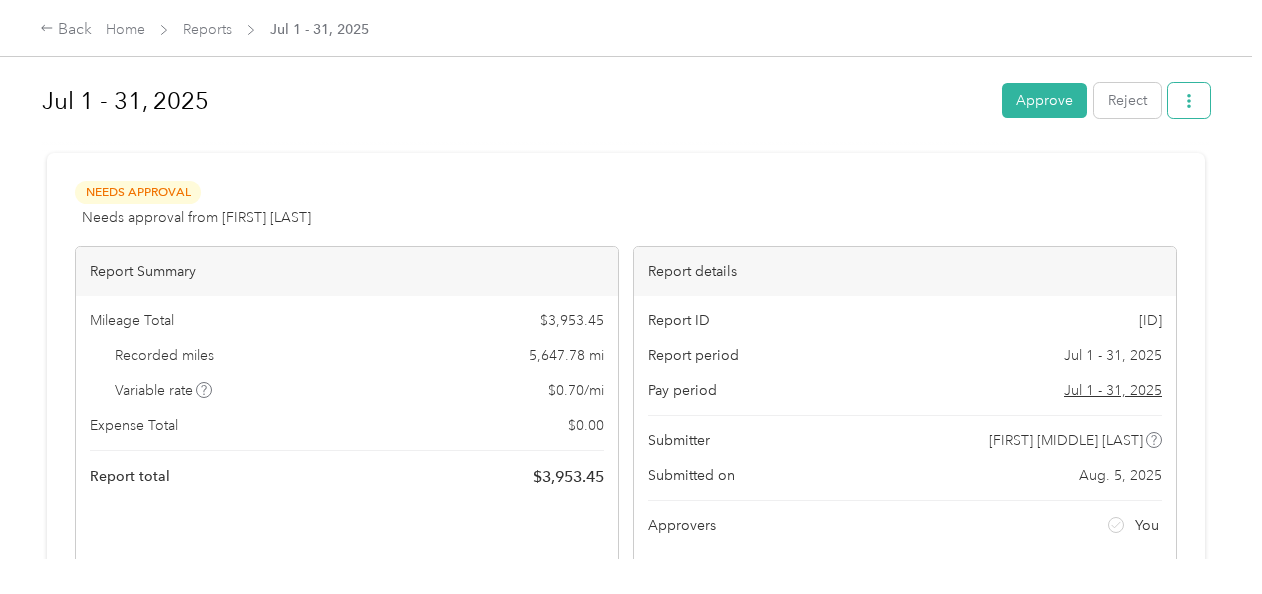 click 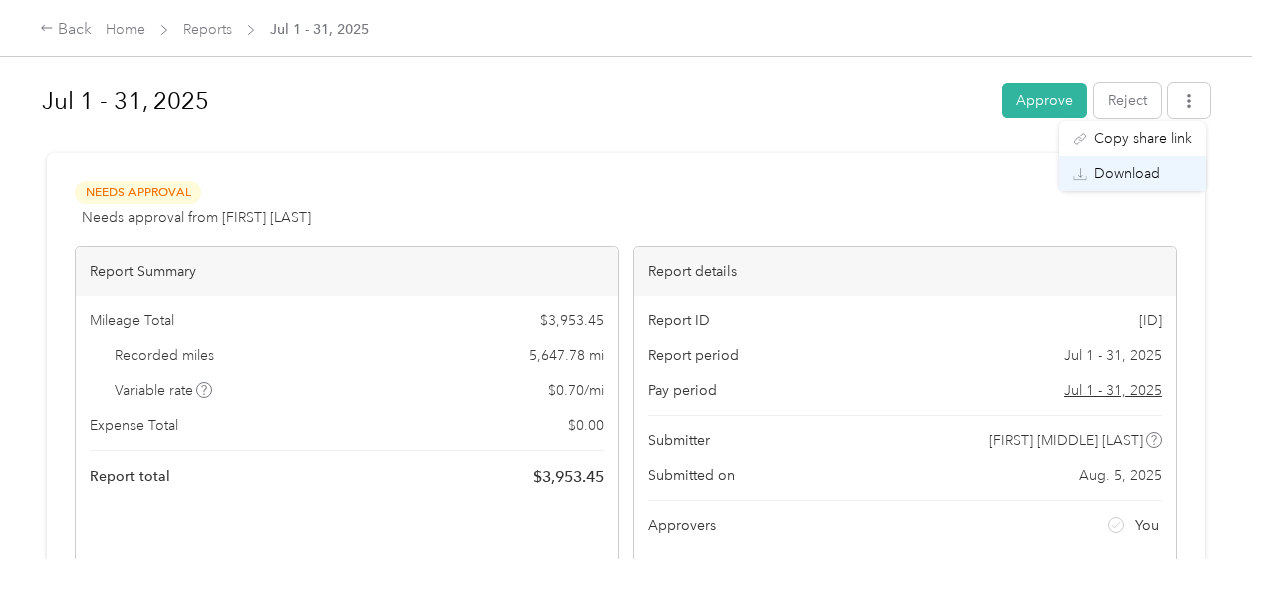 click on "Download" at bounding box center (1127, 173) 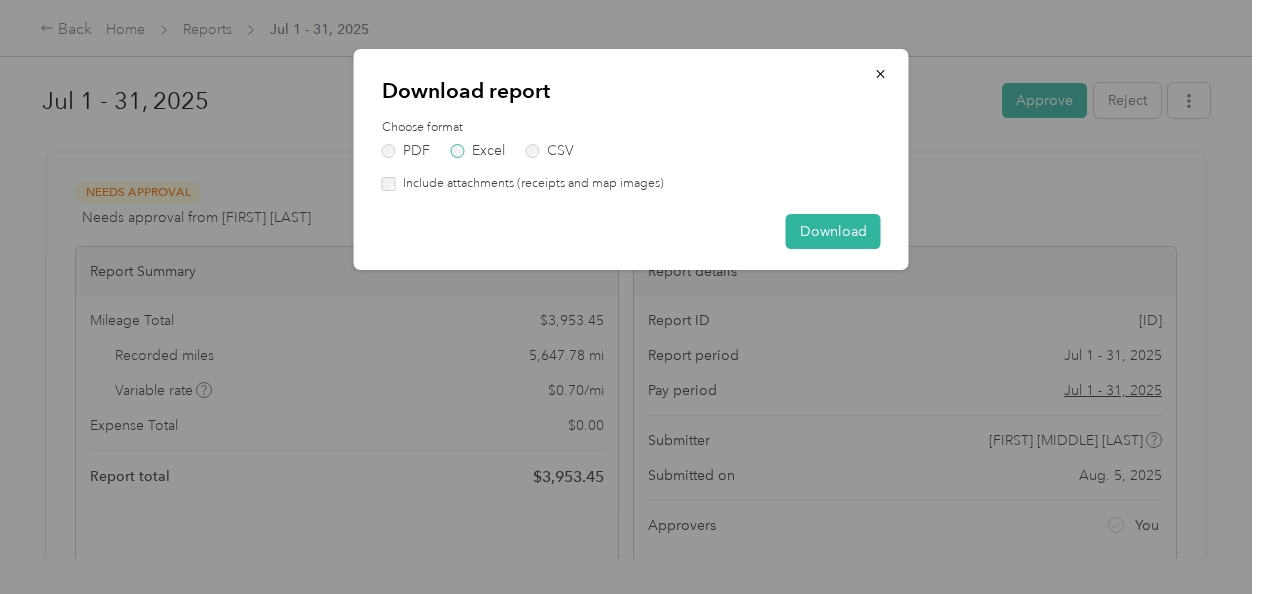 click on "Excel" at bounding box center (478, 151) 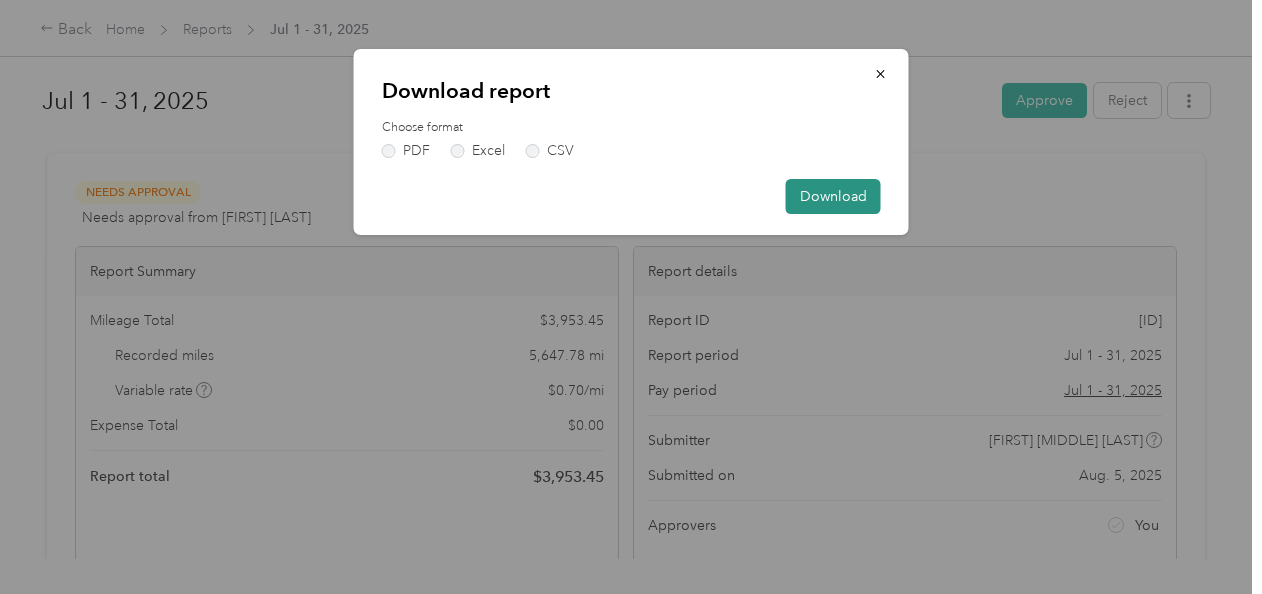 click on "Download" at bounding box center [833, 196] 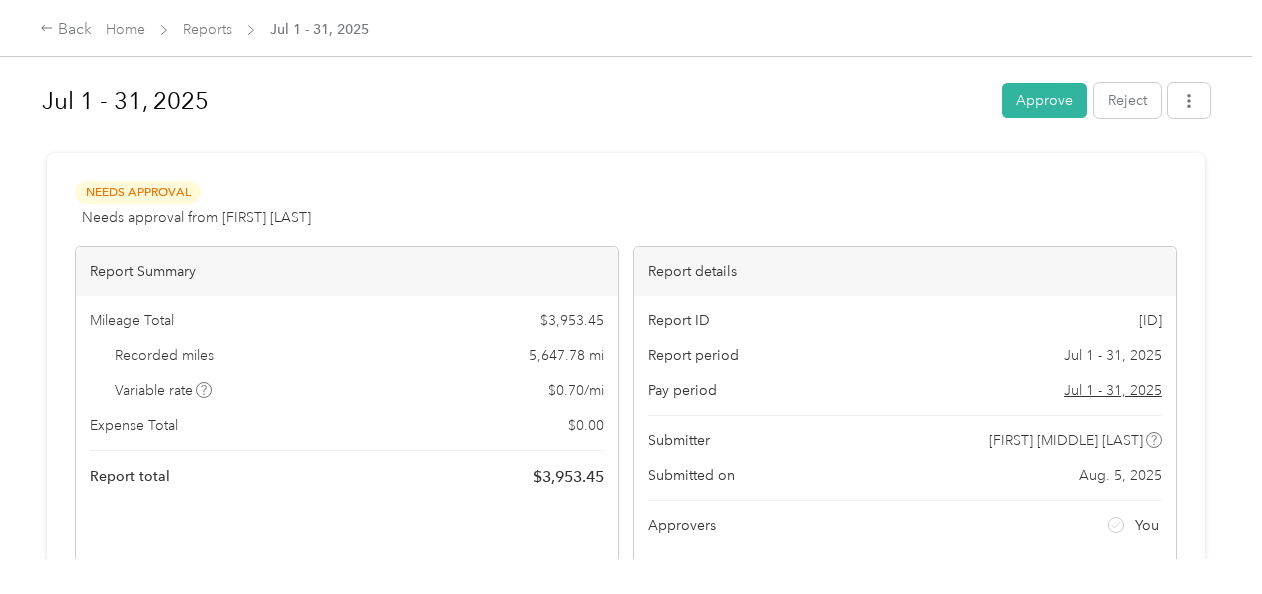 click on "Needs Approval Needs approval from [FIRST] [MIDDLE] [LAST] View  activity & comments Report Summary Mileage Total $ 3,953.45 Recorded miles 5,647.78   mi Variable rate   $ 0.70 / mi Expense Total $ 0.00 Report total $ 3,953.45 Report details Report ID 1A6F485E-0012 Report period Jul 1 - 31, 2025 Pay period Jul 1 - 31, 2025 Submitter [FIRST] [MIDDLE] [LAST] Submitted on Aug. 5, 2025 Approvers You Trips (184) Expense (0) Miles Trip Date Value Location Track Method Purpose Notes Tags                   58.3 7-31-2025 $40.81 04:19 pm [CITY], [STATE] 05:39 pm [NUMBER] [STREET], [CITY], [STATE] GPS AHV International - 57.1 7-31-2025 $39.97 02:53 pm [STREET], [CITY], [STATE] 03:56 pm [CITY], [STATE] GPS AHV International - 45.2 7-31-2025 $31.62 12:35 pm [NUMBER] [STREET], [CITY], [STATE] 01:46 pm [NUMBER] [STREET], [CITY], [STATE] GPS AHV International - 8.9 7-31-2025 $6.23 10:44 am [CITY], [STATE] 11:00 am [NUMBER] [STREET], [CITY], [STATE] GPS - 0.3 $0.21 -" at bounding box center [626, 9615] 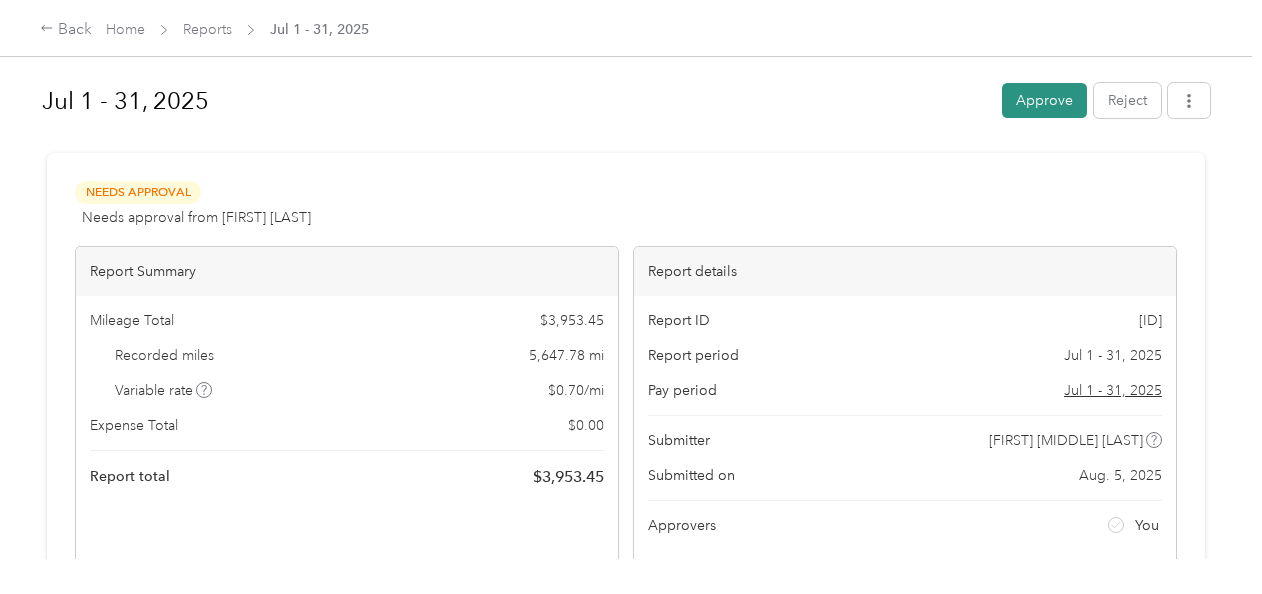 click on "Approve" at bounding box center [1044, 100] 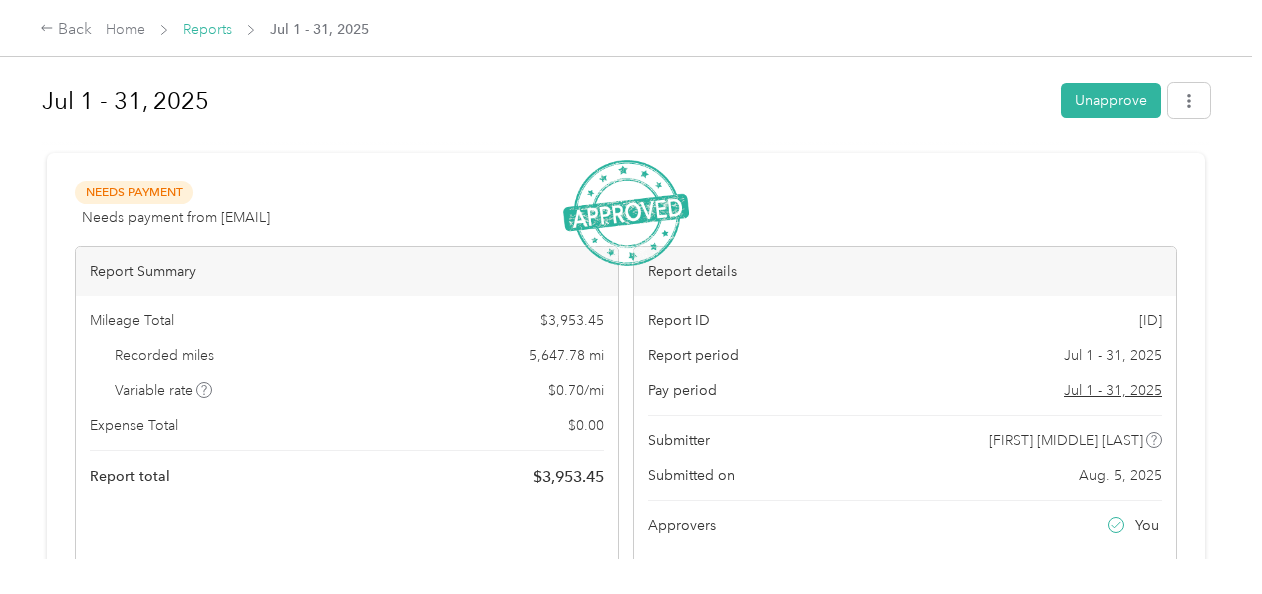 click on "Reports" at bounding box center [207, 29] 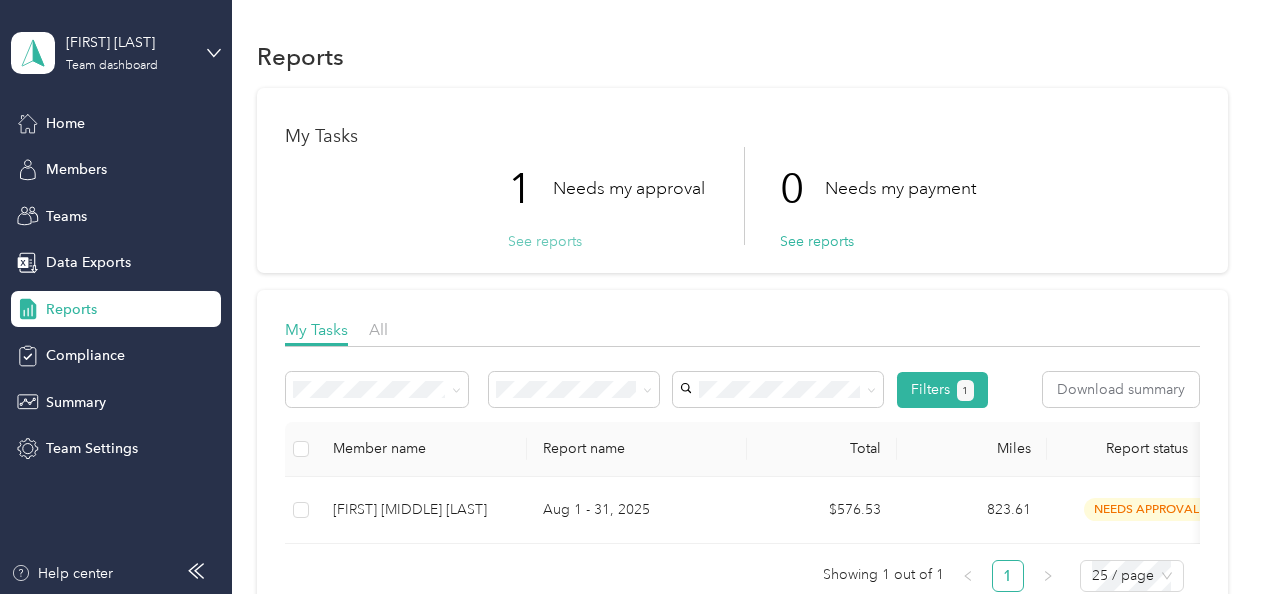 click on "See reports" at bounding box center [545, 241] 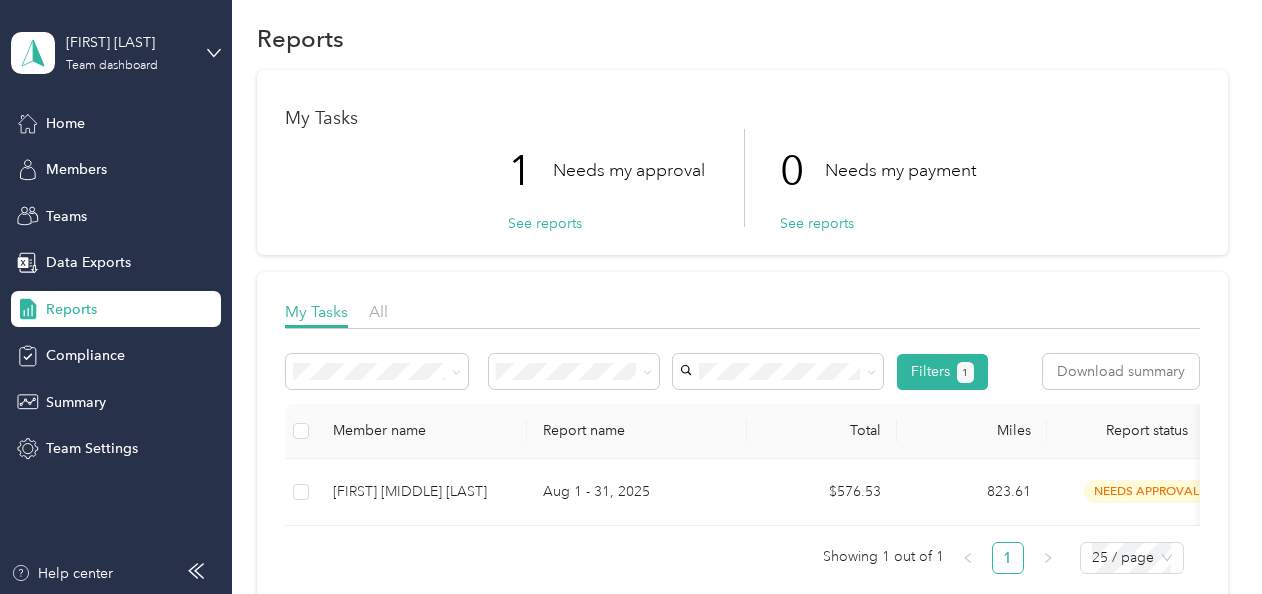 scroll, scrollTop: 27, scrollLeft: 0, axis: vertical 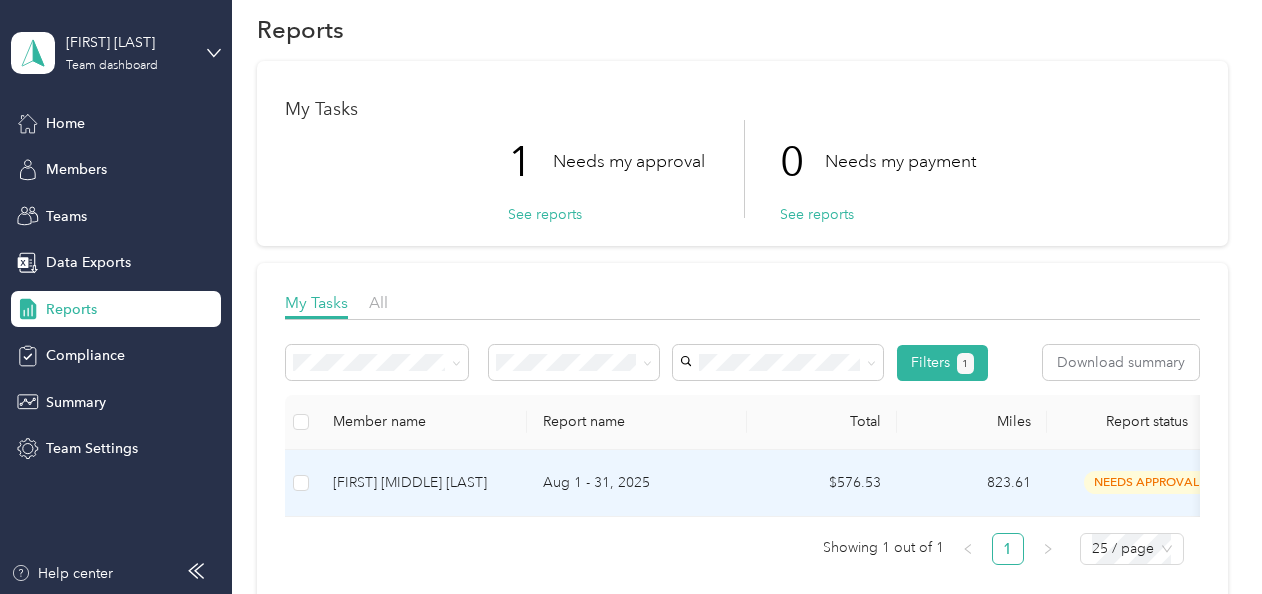 click on "[FIRST] [MIDDLE] [LAST]" at bounding box center (422, 483) 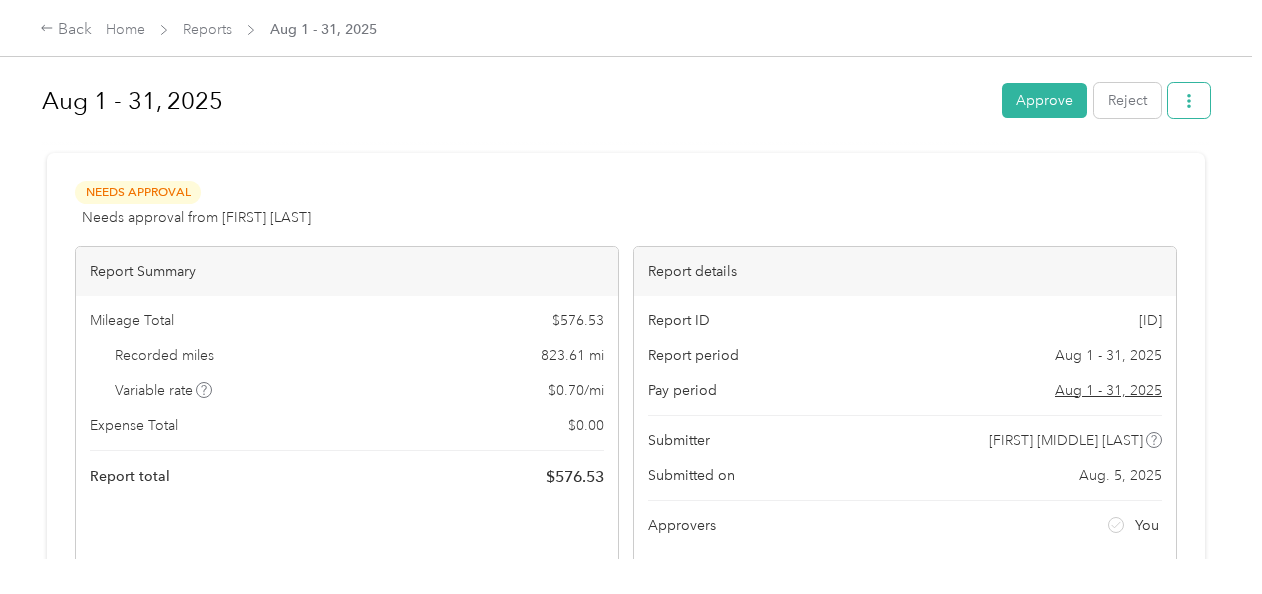 click at bounding box center [1189, 100] 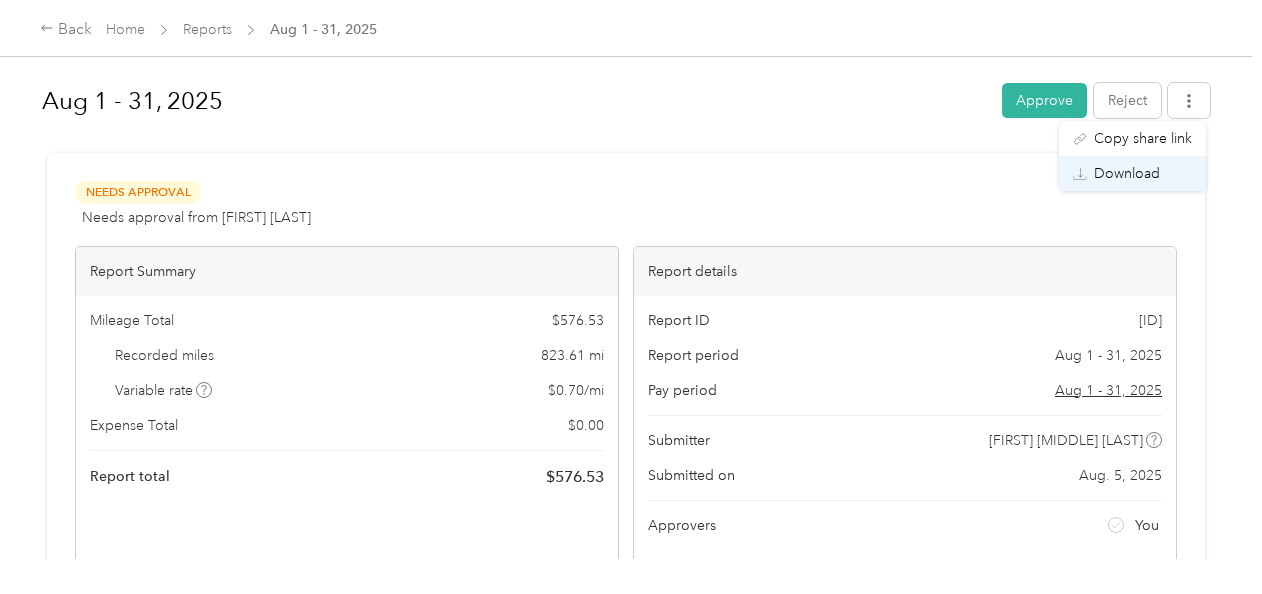 click on "Download" at bounding box center (1127, 173) 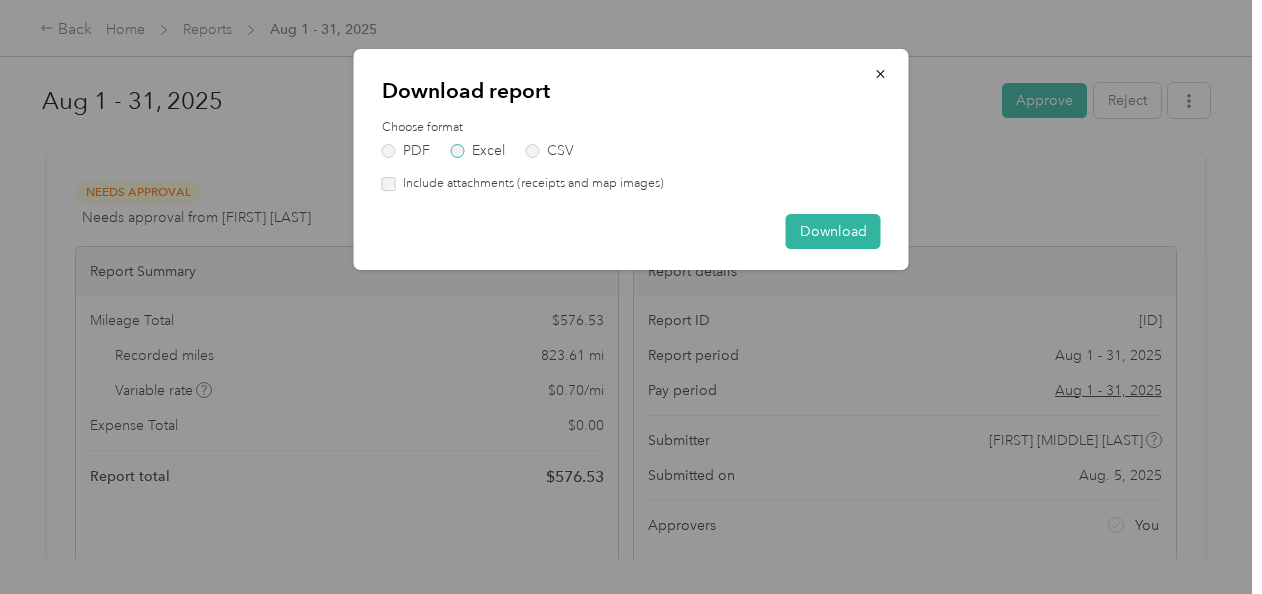 click on "Excel" at bounding box center (478, 151) 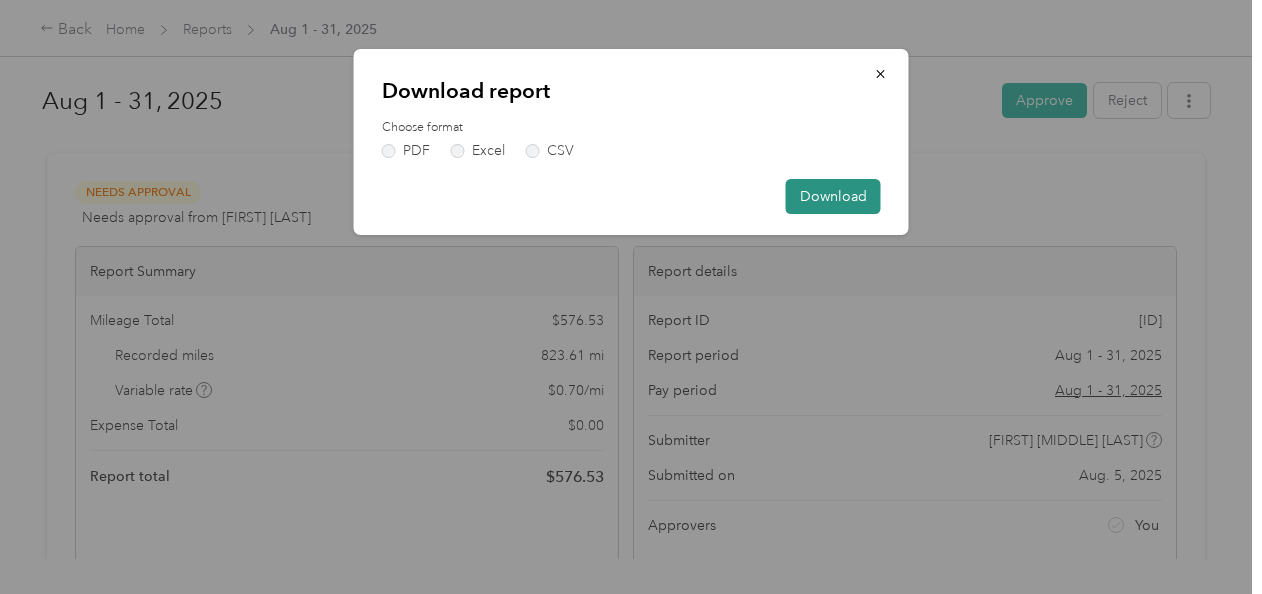 click on "Download" at bounding box center (833, 196) 